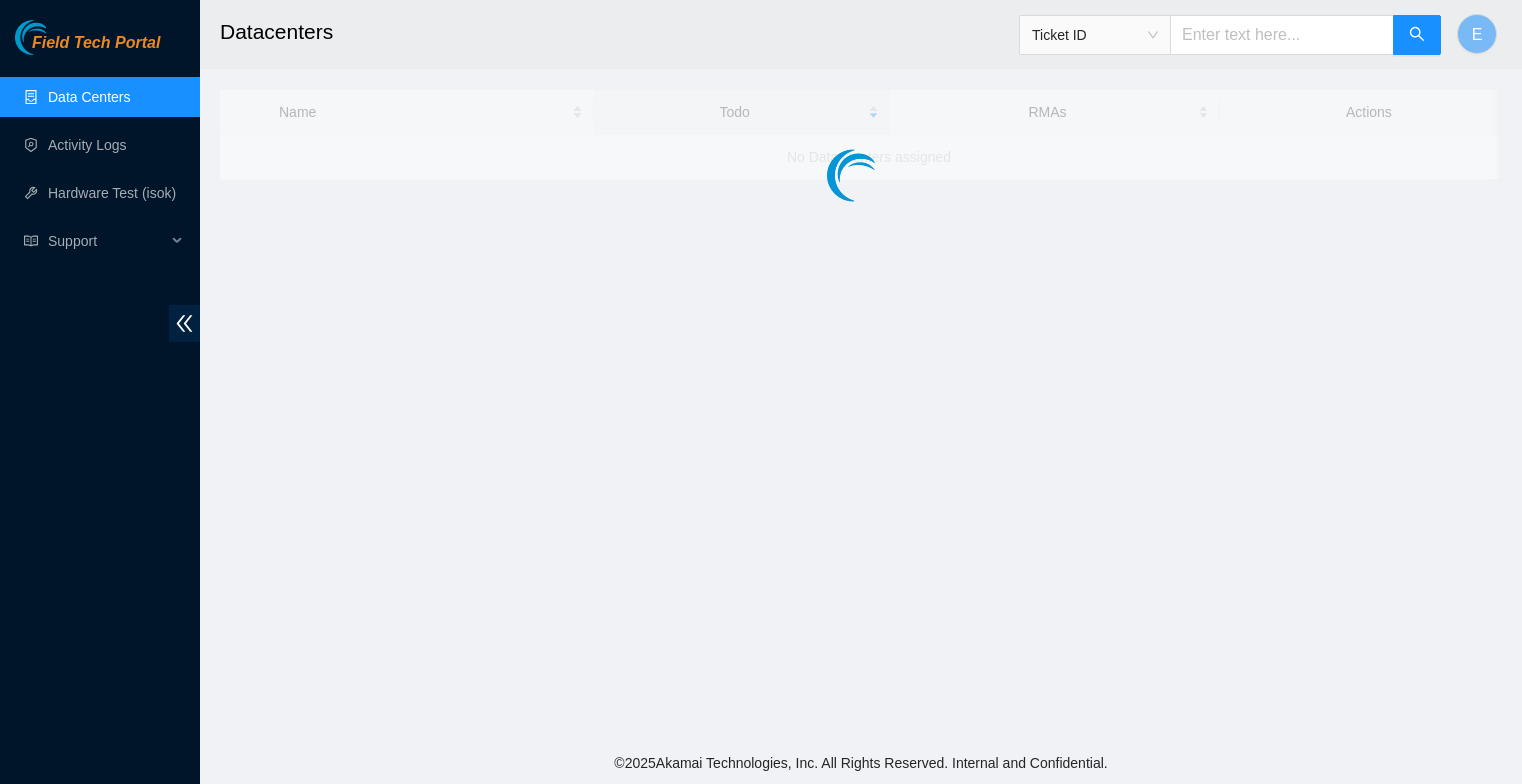 scroll, scrollTop: 0, scrollLeft: 0, axis: both 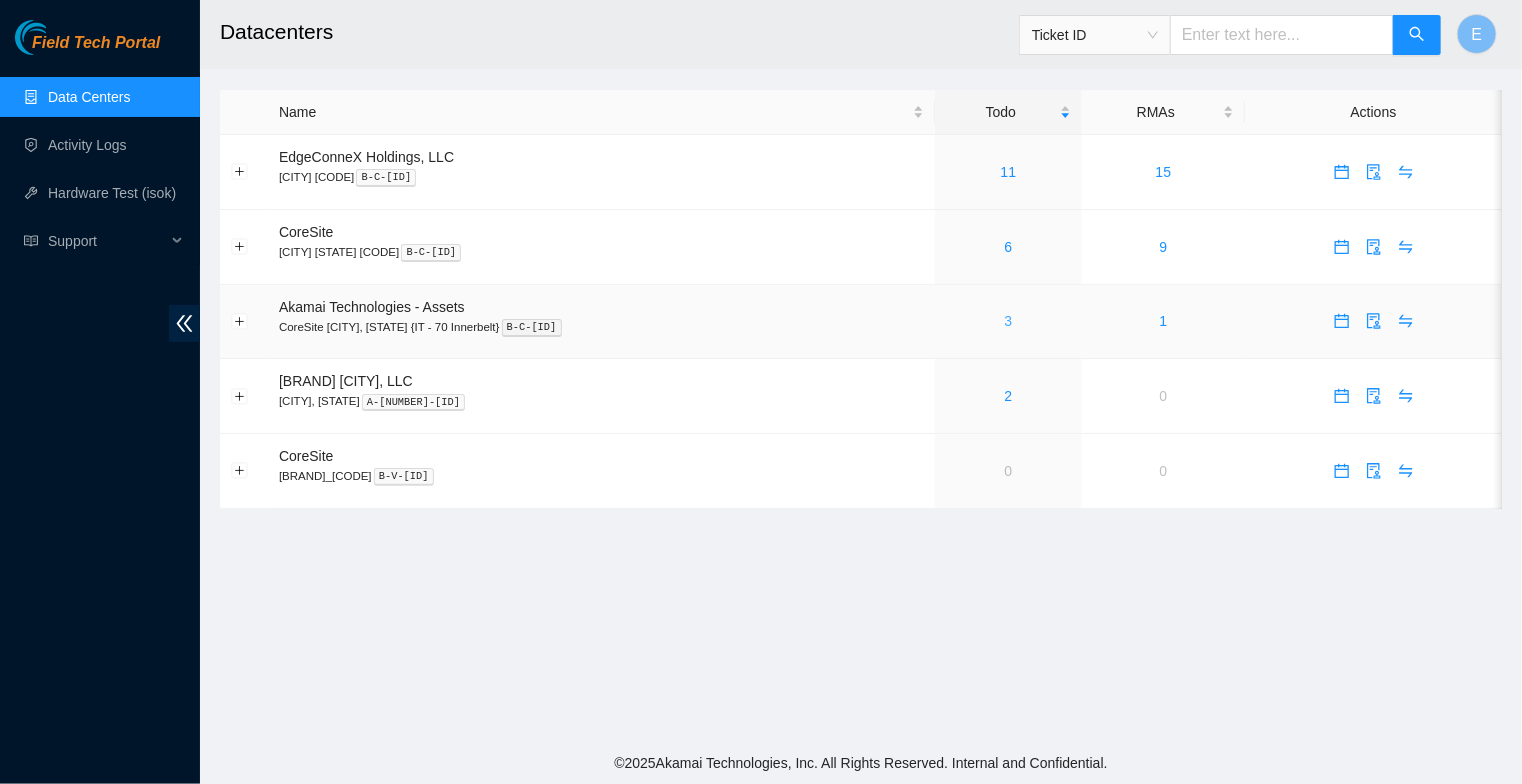 click on "3" at bounding box center (1009, 321) 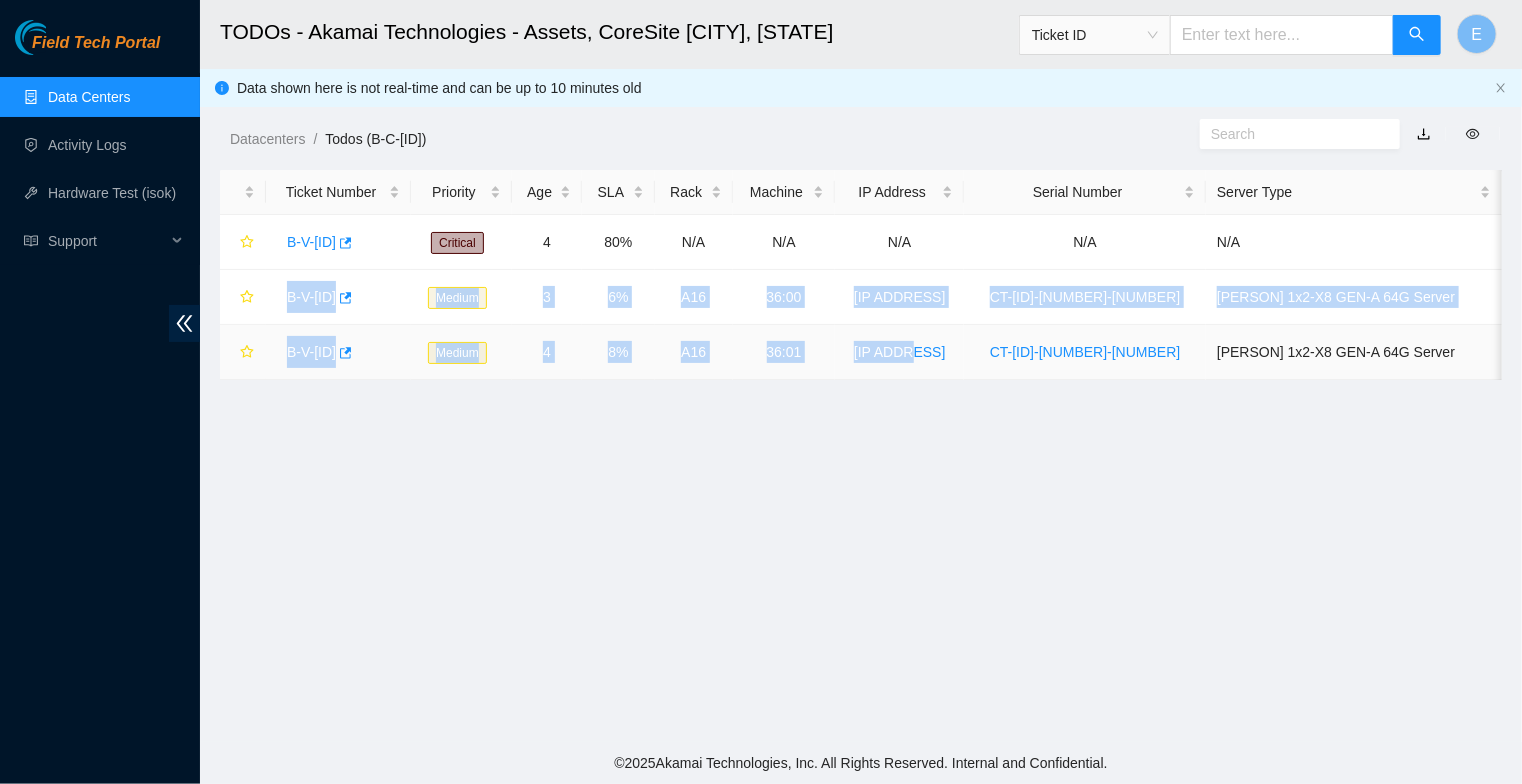 drag, startPoint x: 280, startPoint y: 317, endPoint x: 964, endPoint y: 404, distance: 689.5107 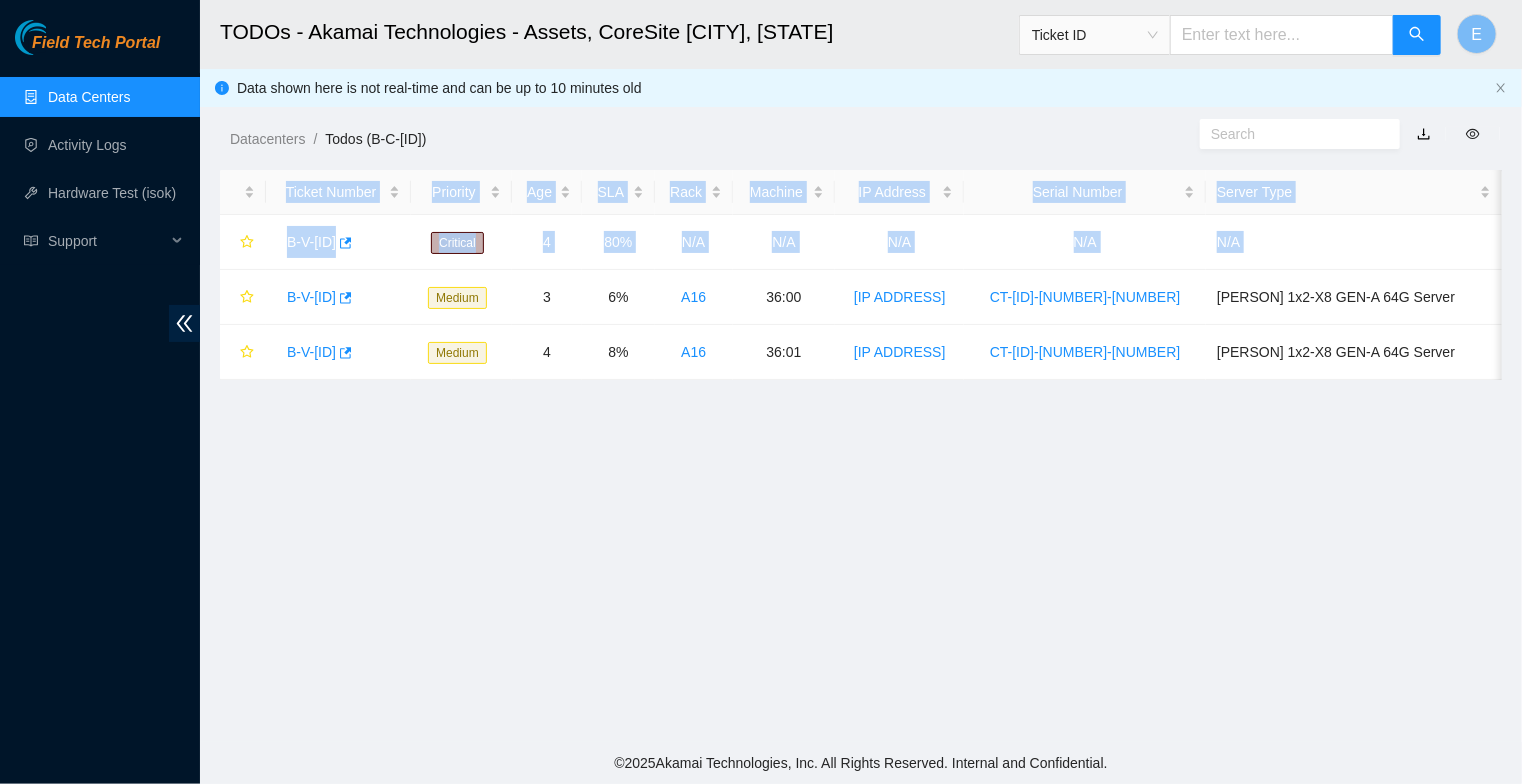 click on "TODOs - Akamai Technologies - Assets, CoreSite [CITY] [STATE] {IT - 70 Innerbelt}    Ticket ID E Data shown here is not real-time and can be up to 10 minutes old Datacenters / Todos (B-C-[ID]) / Ticket Number Priority Age SLA Rack Machine IP Address Serial Number Server Type                       B-V-[ID] Critical 4 80% N/A N/A N/A N/A N/A   B-V-[ID] Medium 3 6%  A16    36:00 [IP ADDRESS] CT-[ID]-[NUMBER]-[NUMBER] [PERSON] 1x2-X8 GEN-A 64G Server   B-V-[ID] Medium 4 8%  A16    36:01 [IP ADDRESS] CT-[ID]-[NUMBER]-[NUMBER] [PERSON] 1x2-X8 GEN-A 64G Server" at bounding box center [861, 371] 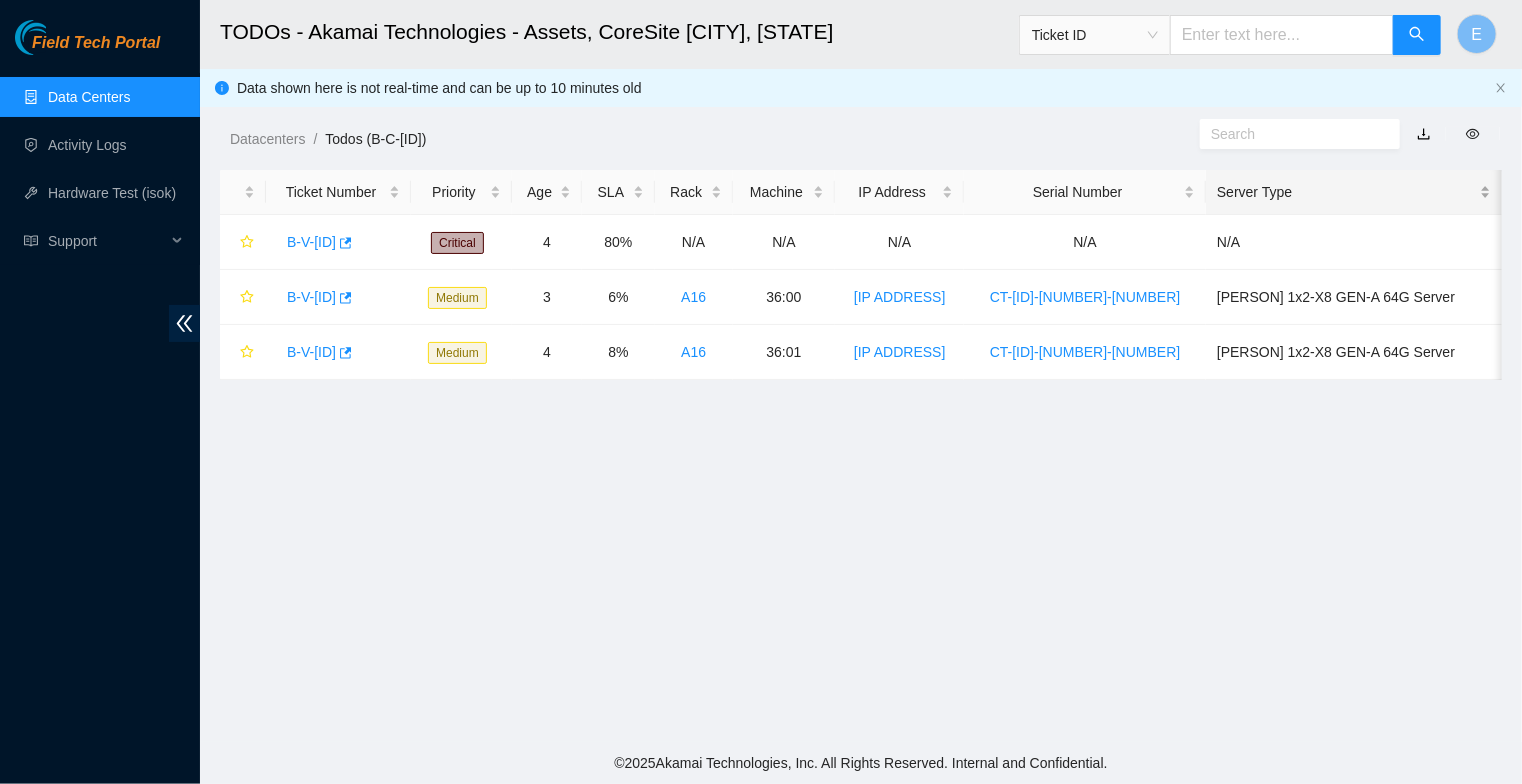 click on "Server Type" at bounding box center [1354, 192] 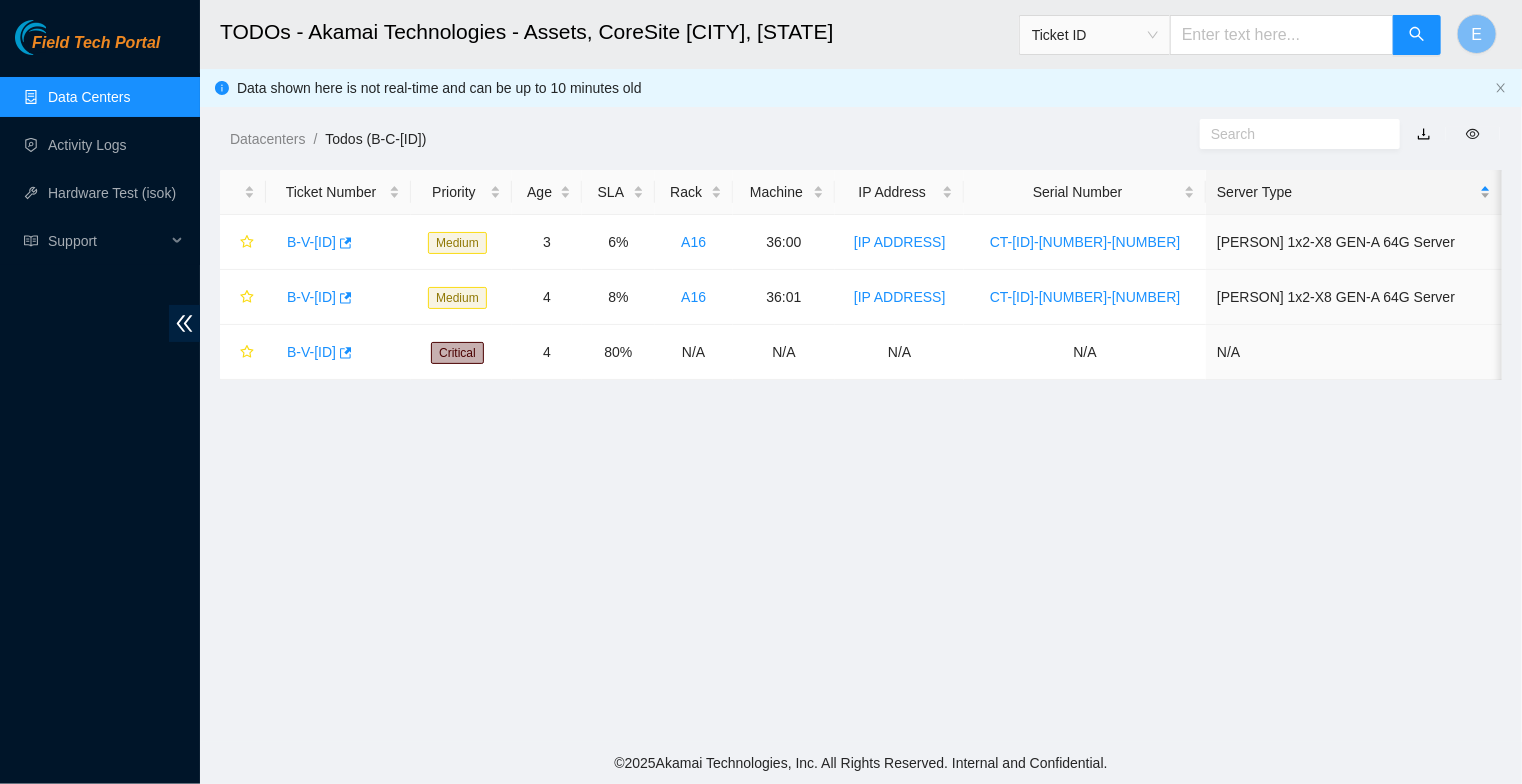 click on "Server Type" at bounding box center [1354, 192] 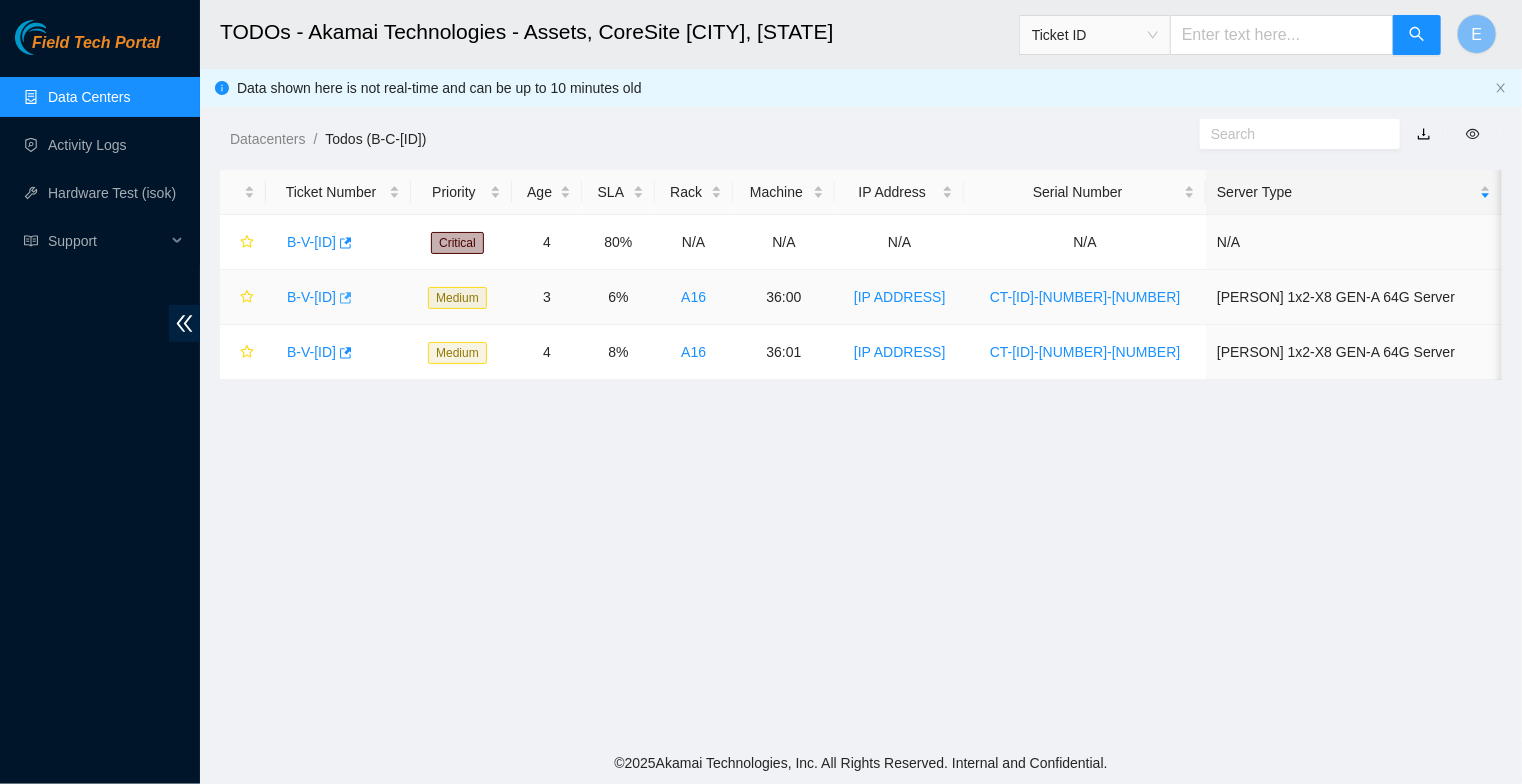 drag, startPoint x: 281, startPoint y: 308, endPoint x: 376, endPoint y: 311, distance: 95.047356 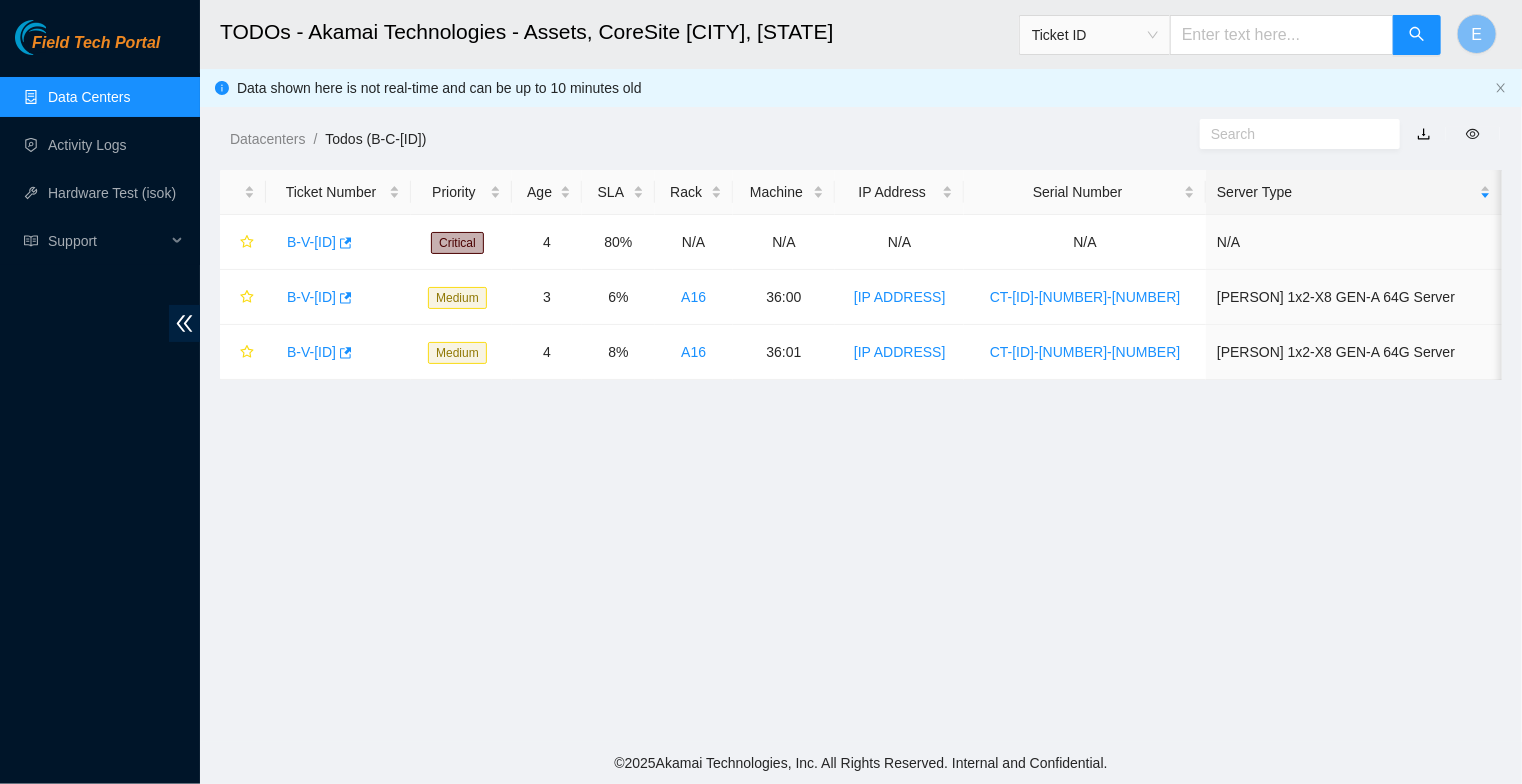 copy on "B-V-[ID]" 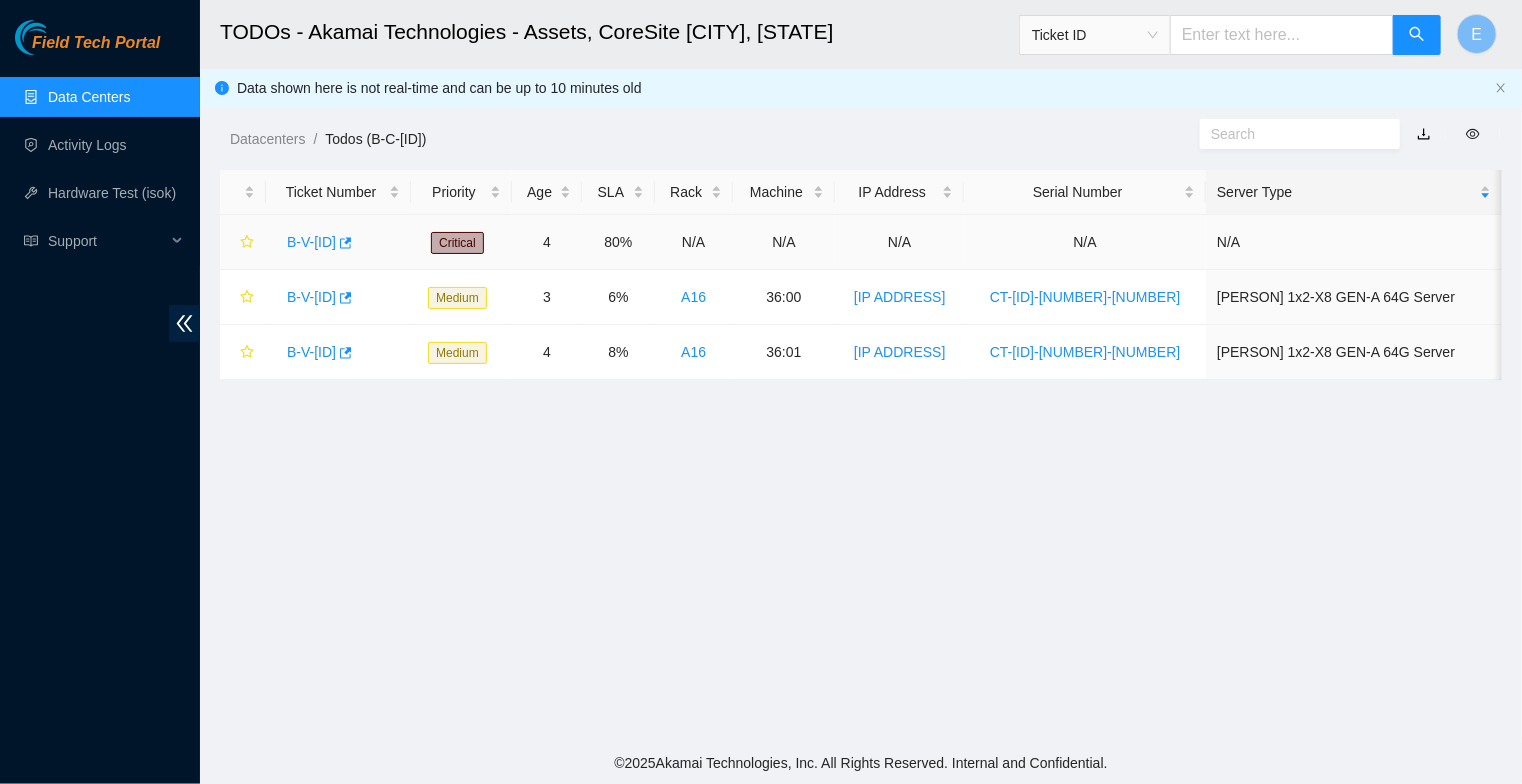 click on "B-V-[ID]" at bounding box center [311, 242] 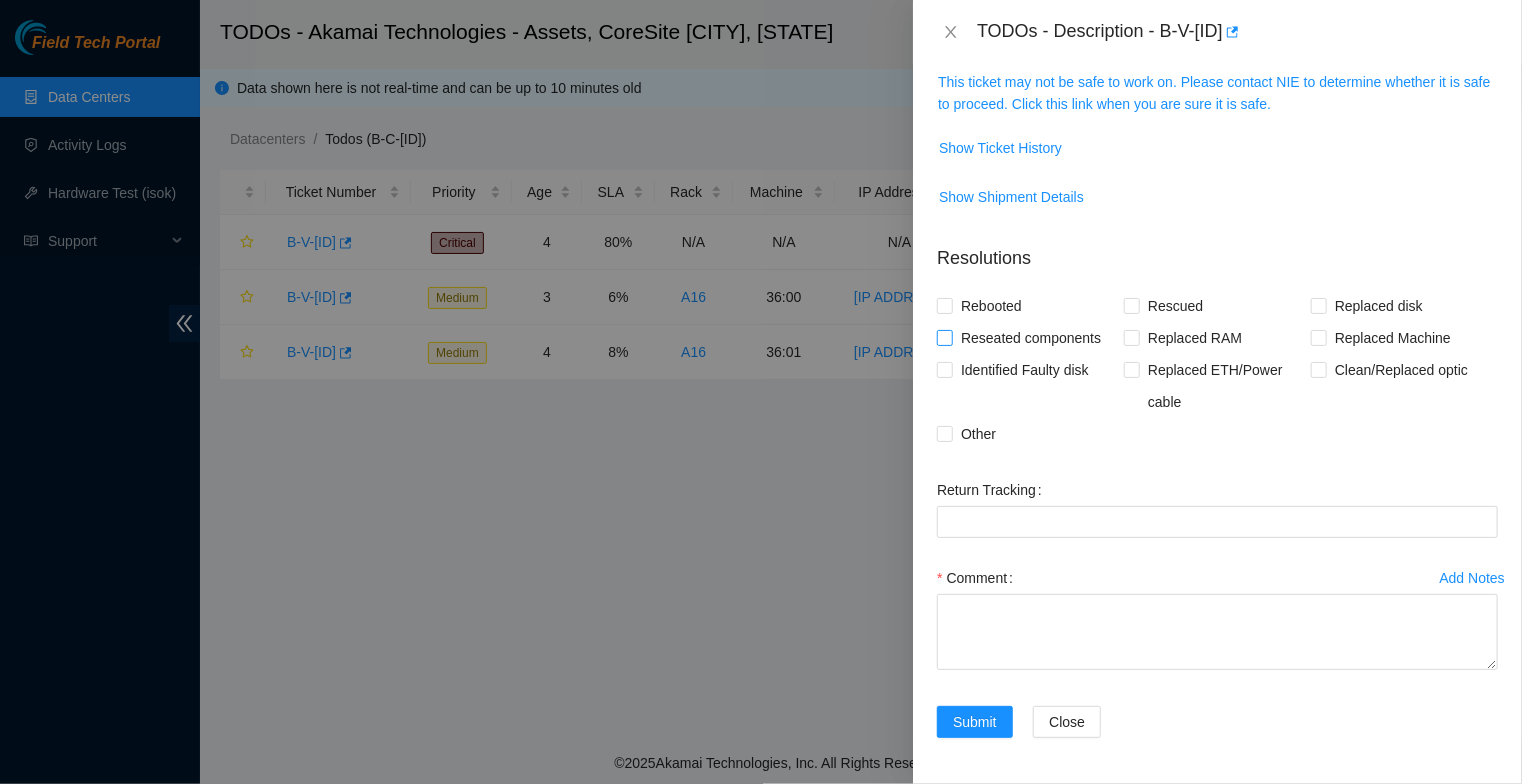scroll, scrollTop: 0, scrollLeft: 0, axis: both 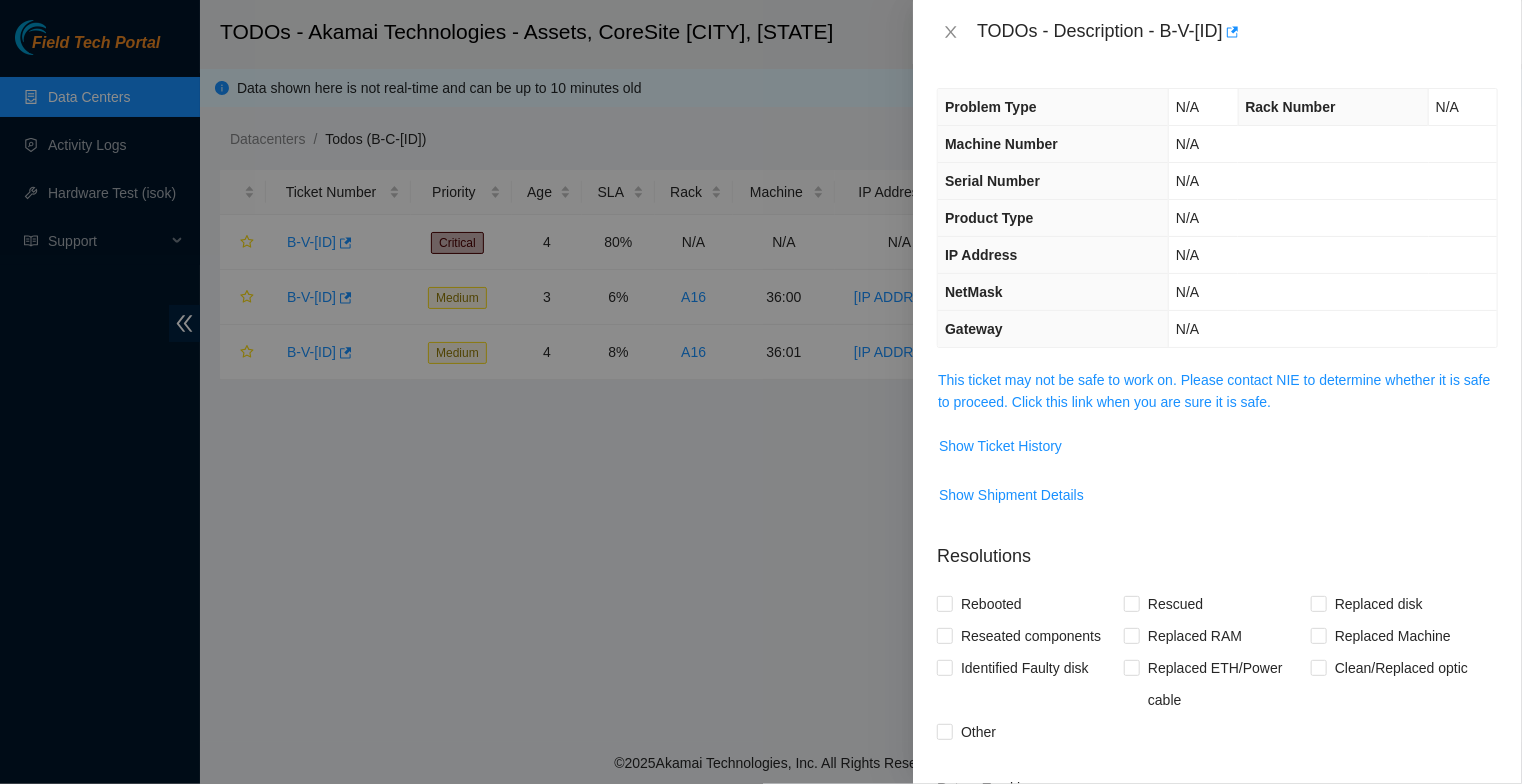 click on "TODOs - Description - B-V-[ID]" at bounding box center [1237, 32] 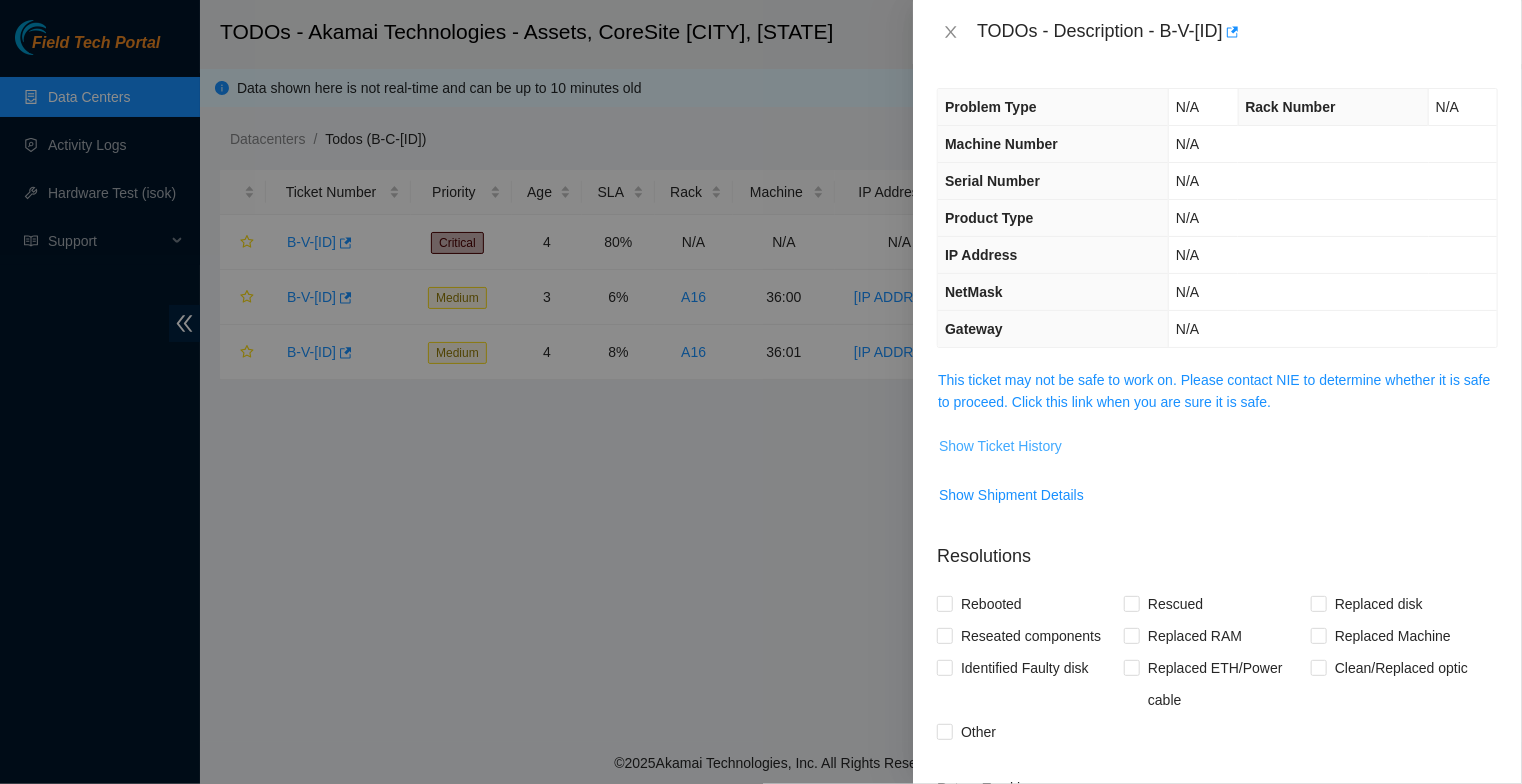 click on "Show Ticket History" at bounding box center [1000, 446] 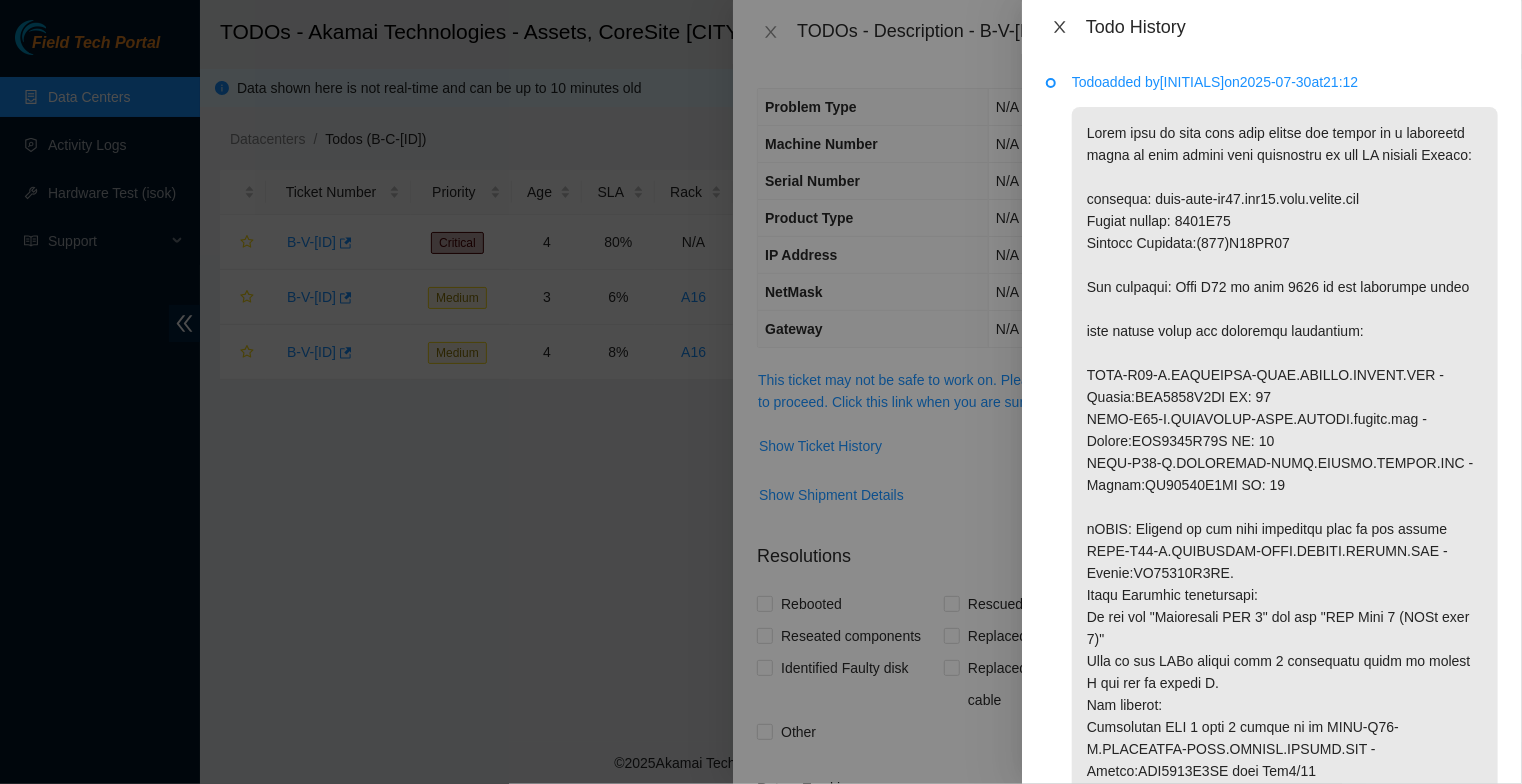 click 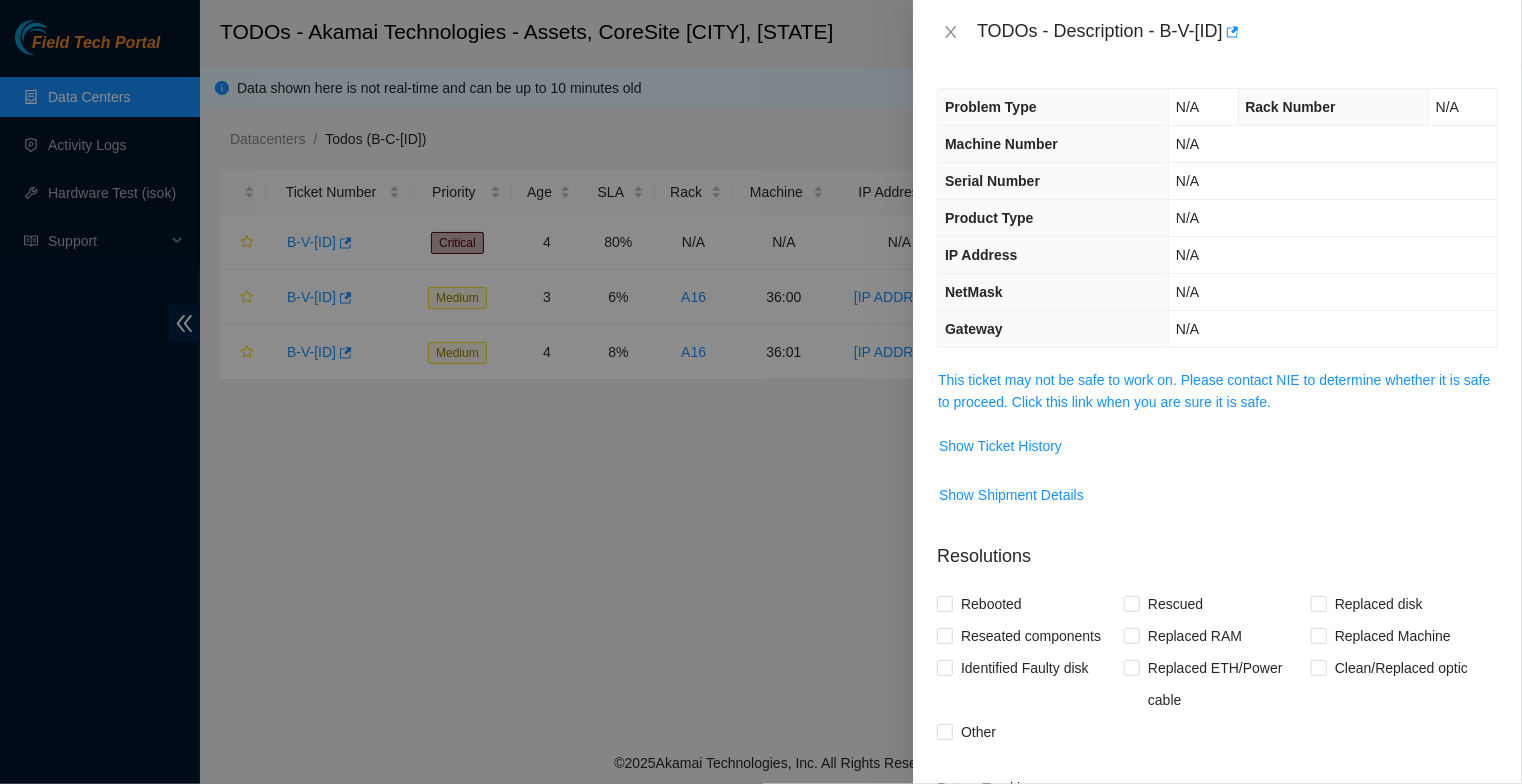 drag, startPoint x: 1164, startPoint y: 32, endPoint x: 1271, endPoint y: 33, distance: 107.00467 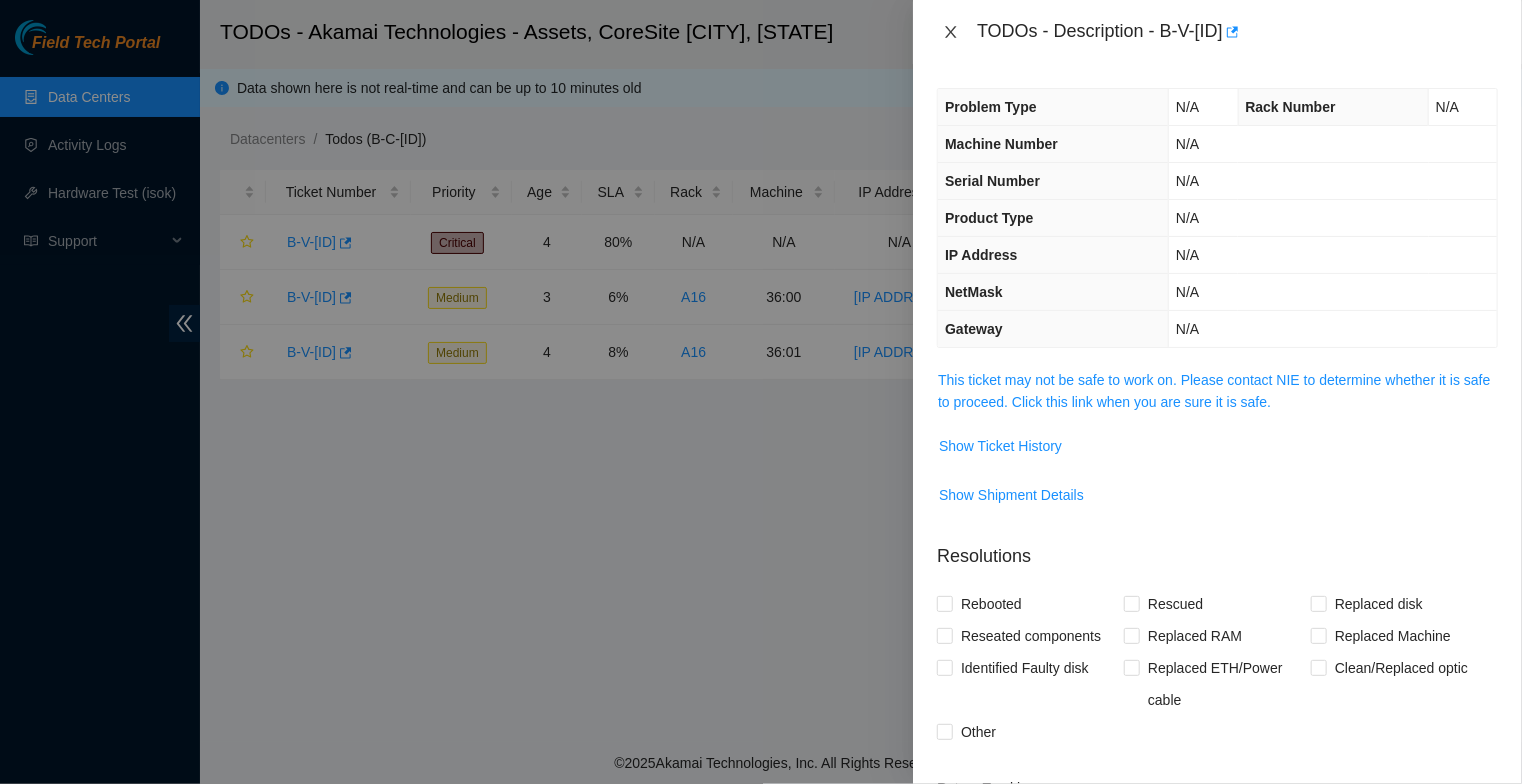 click 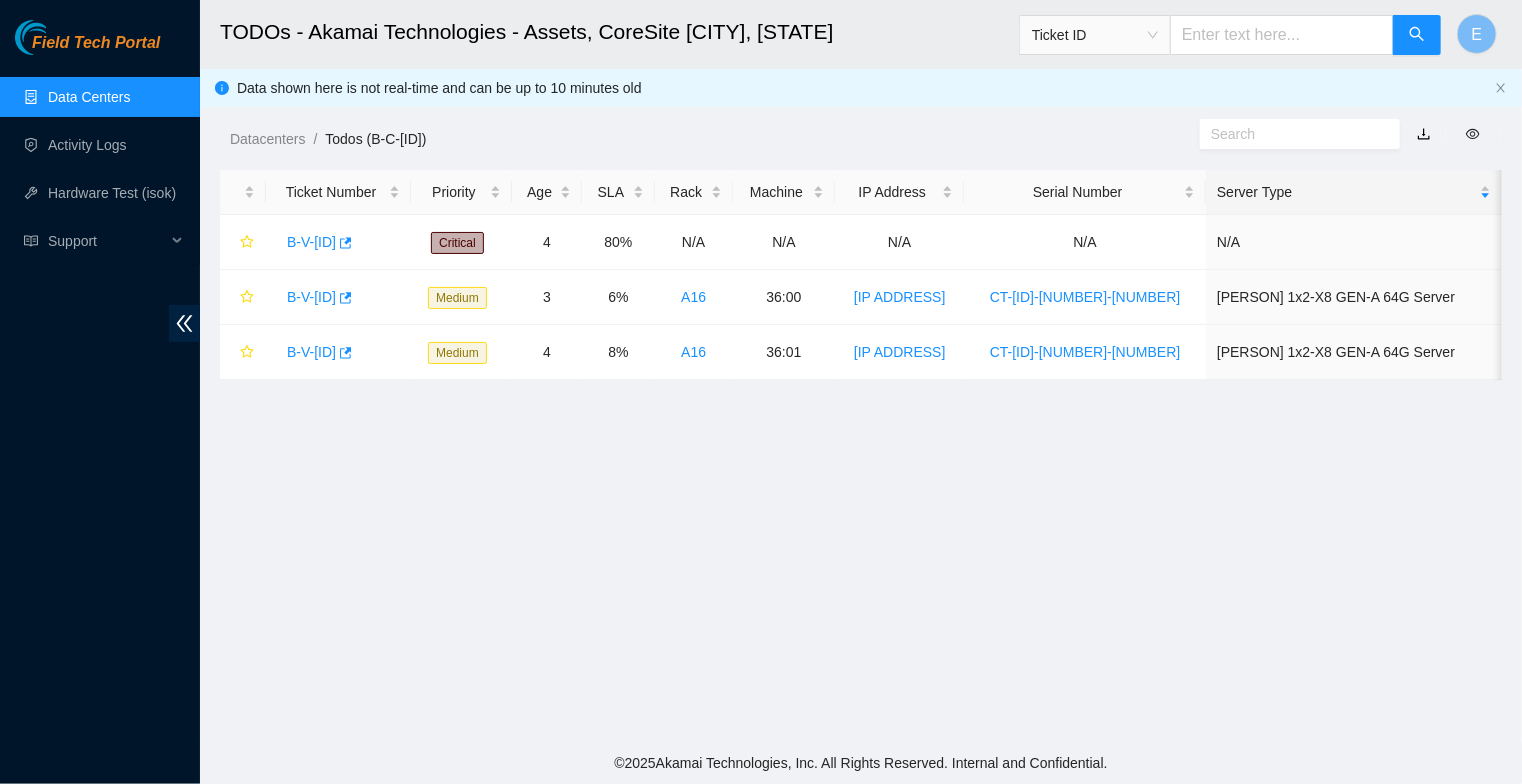 click at bounding box center (1282, 35) 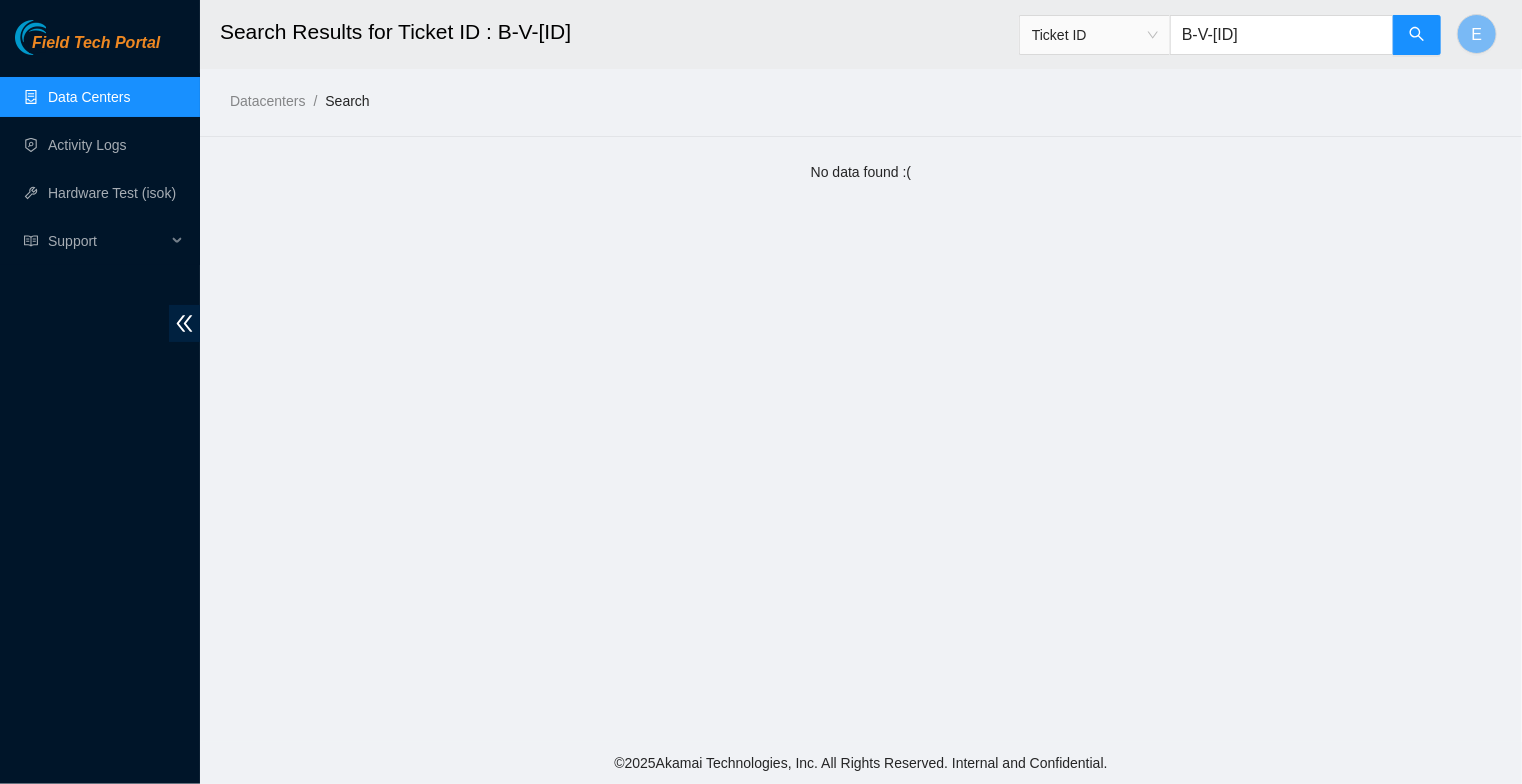 click on "Search Results for Ticket ID : B-V-[ID]    Ticket ID B-V-[ID] E Datacenters / Search / No data found :(" at bounding box center [861, 371] 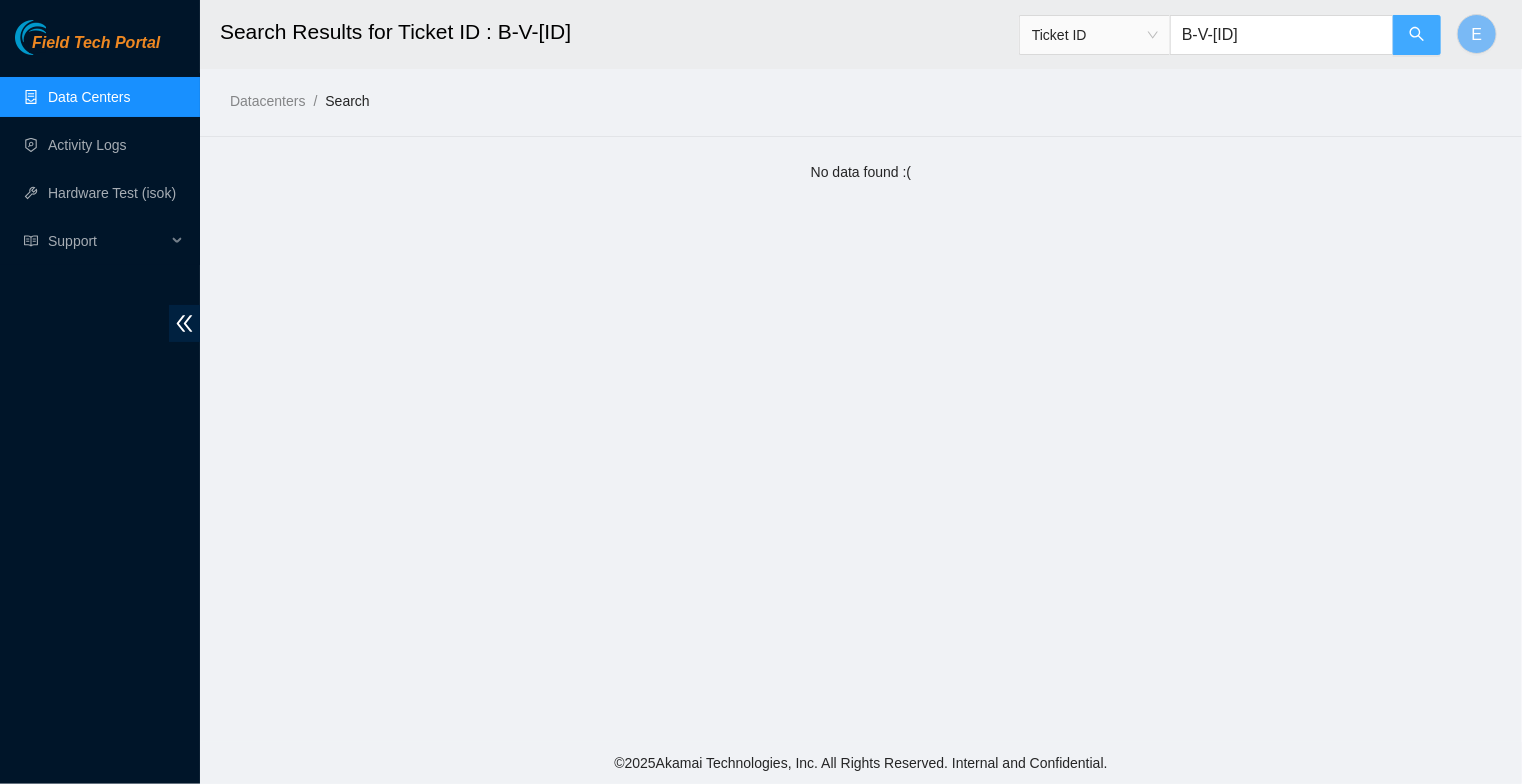 click 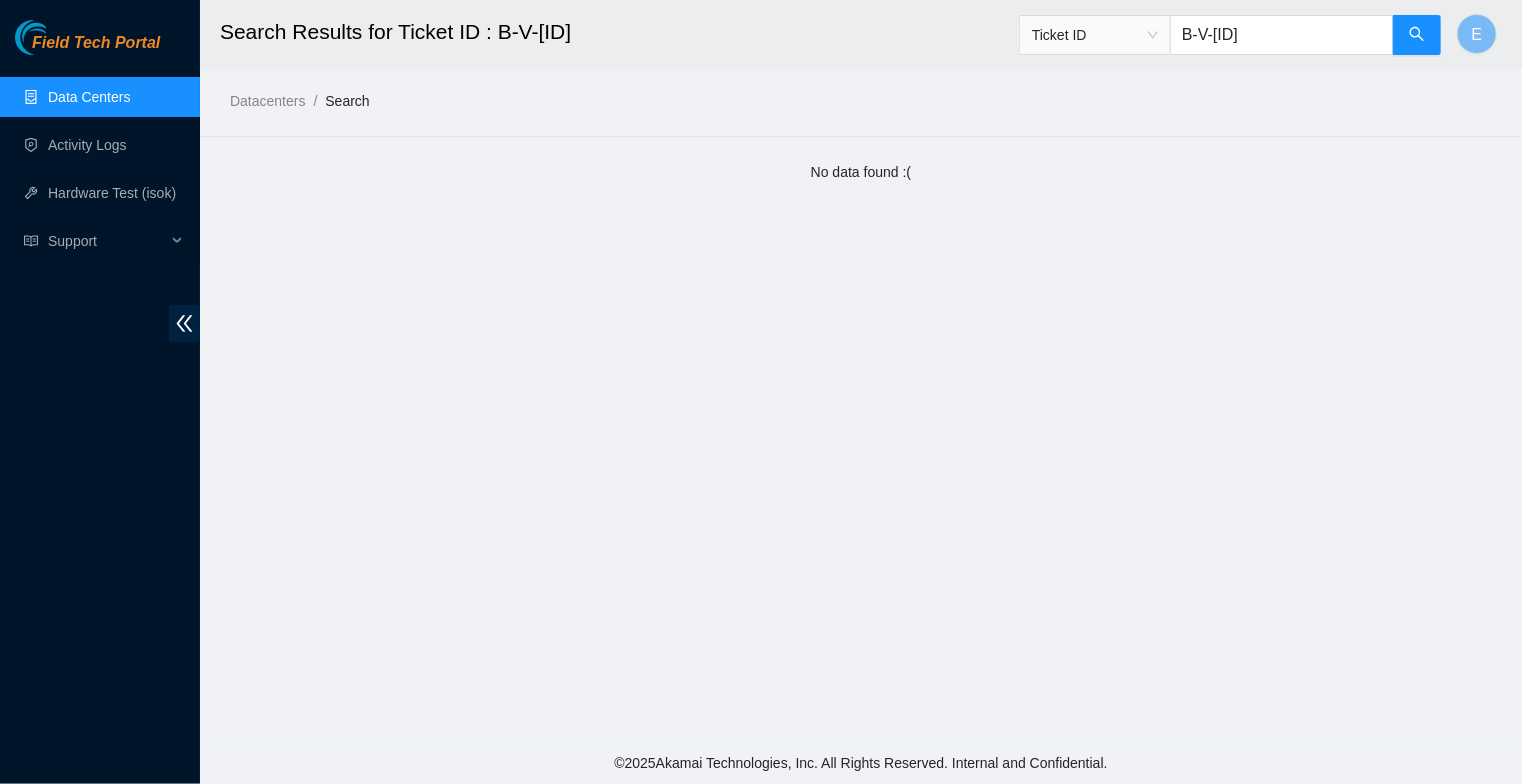 click on "B-V-[ID]" at bounding box center [1282, 35] 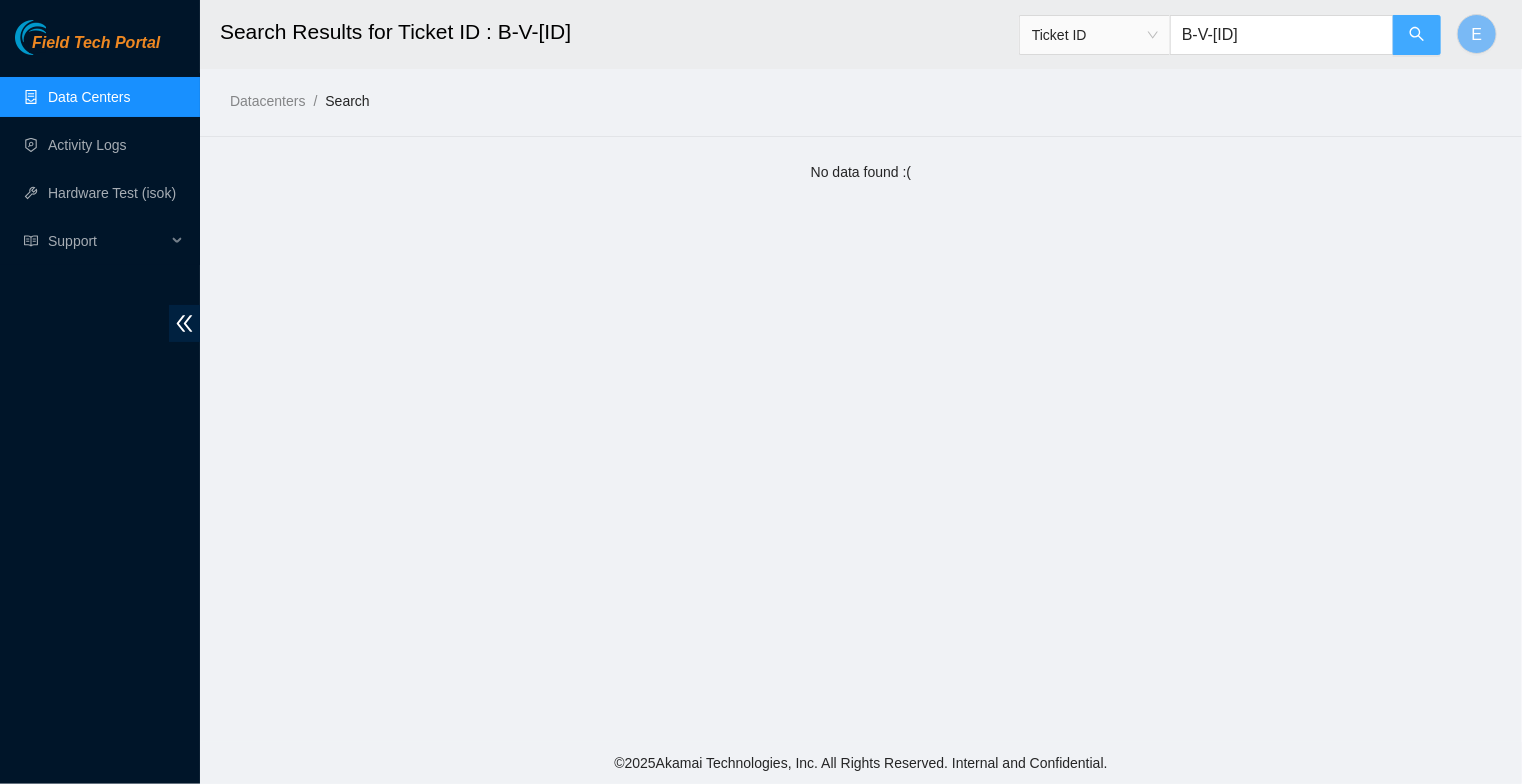 click at bounding box center [1417, 35] 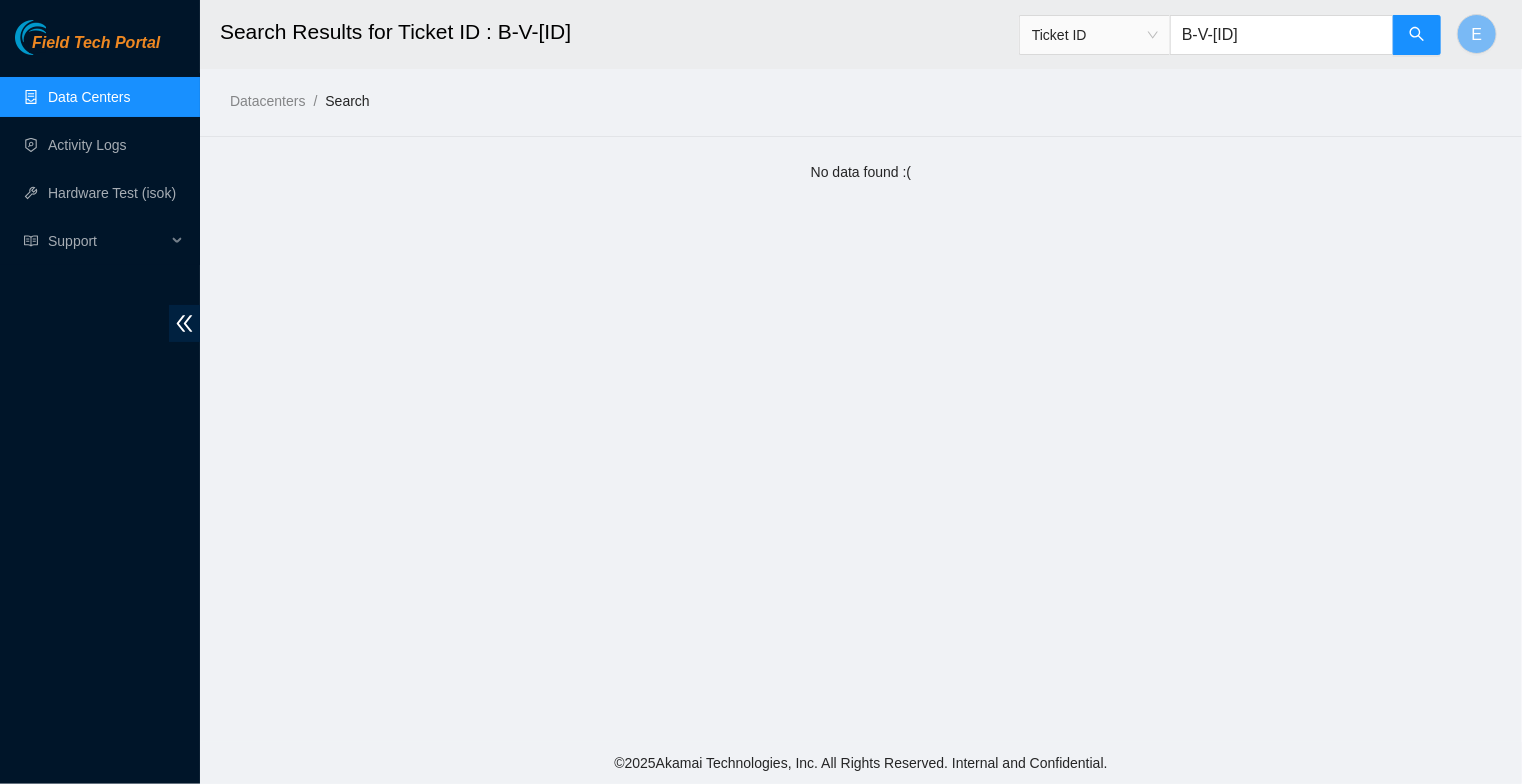 click on "B-V-[ID]" at bounding box center (1282, 35) 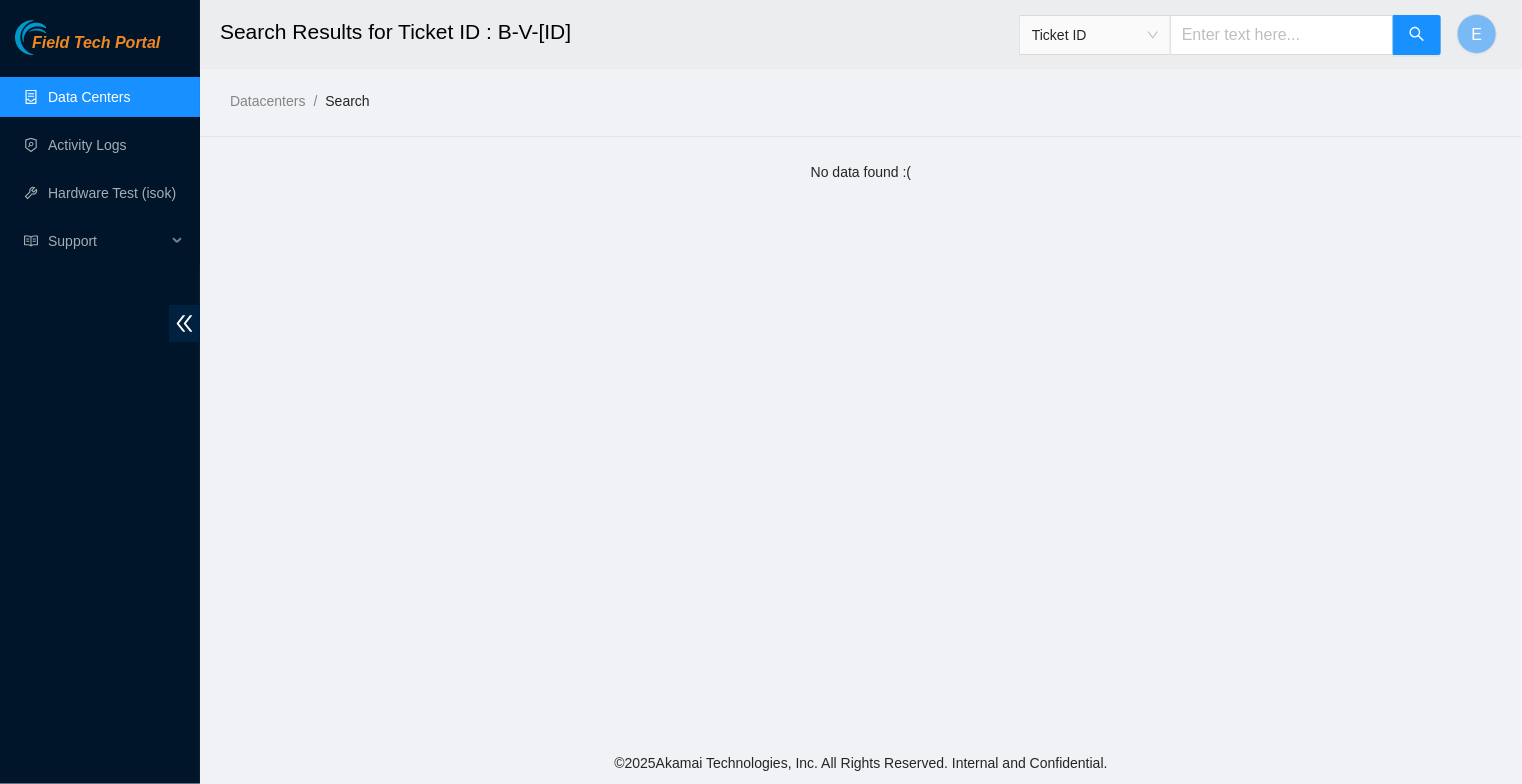 paste on "B-V-[ID]" 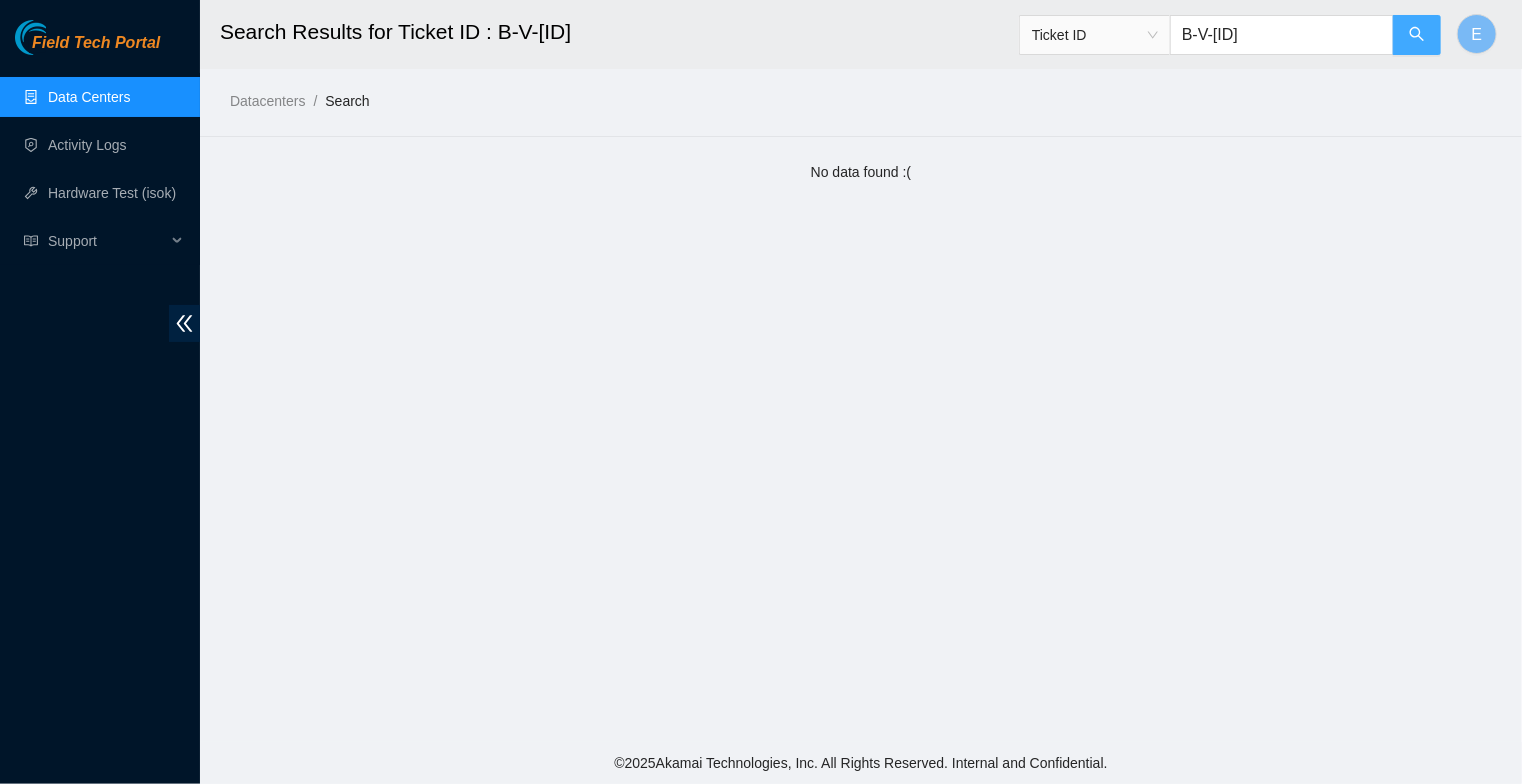 click at bounding box center (1417, 35) 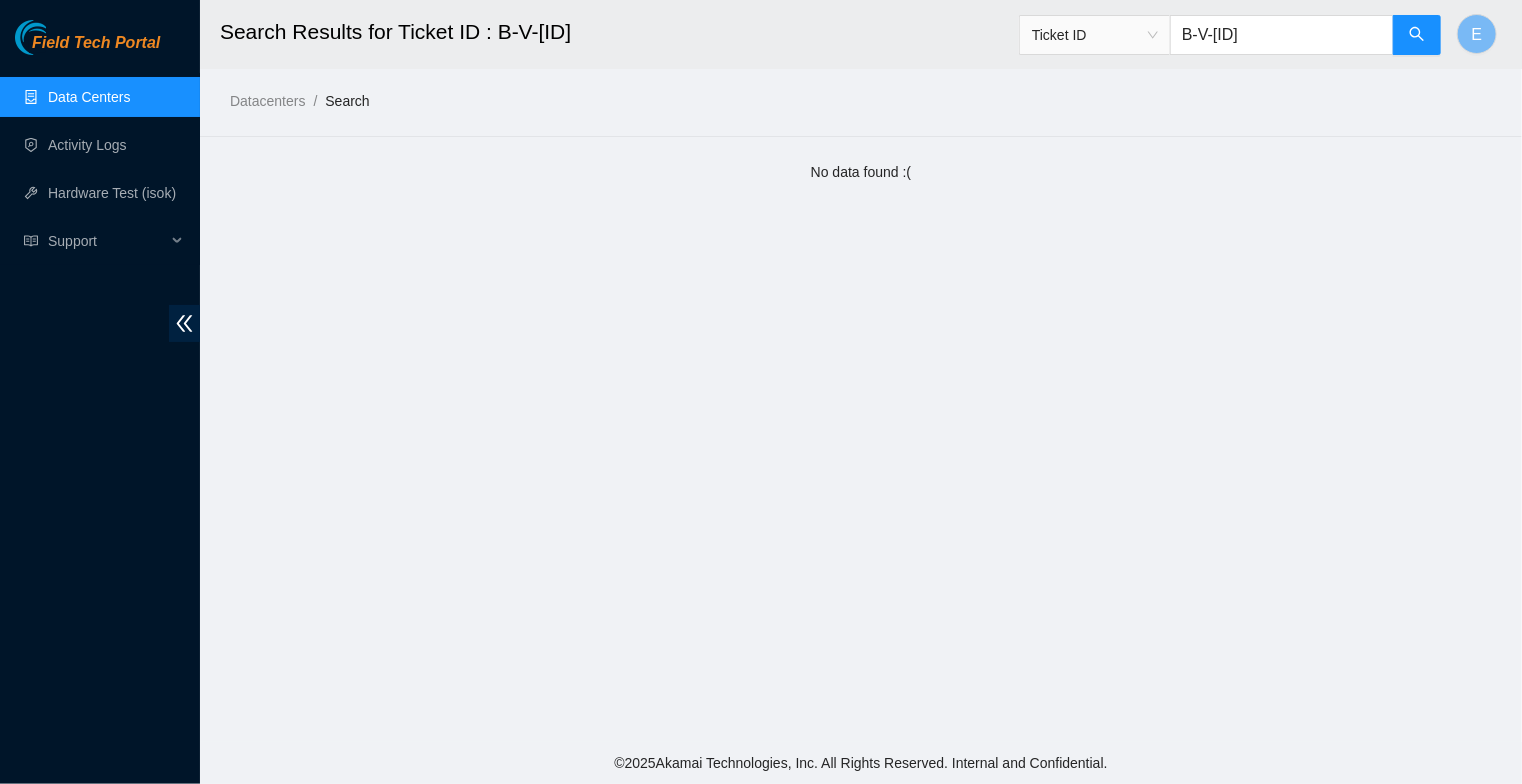click on "Data Centers" at bounding box center (89, 97) 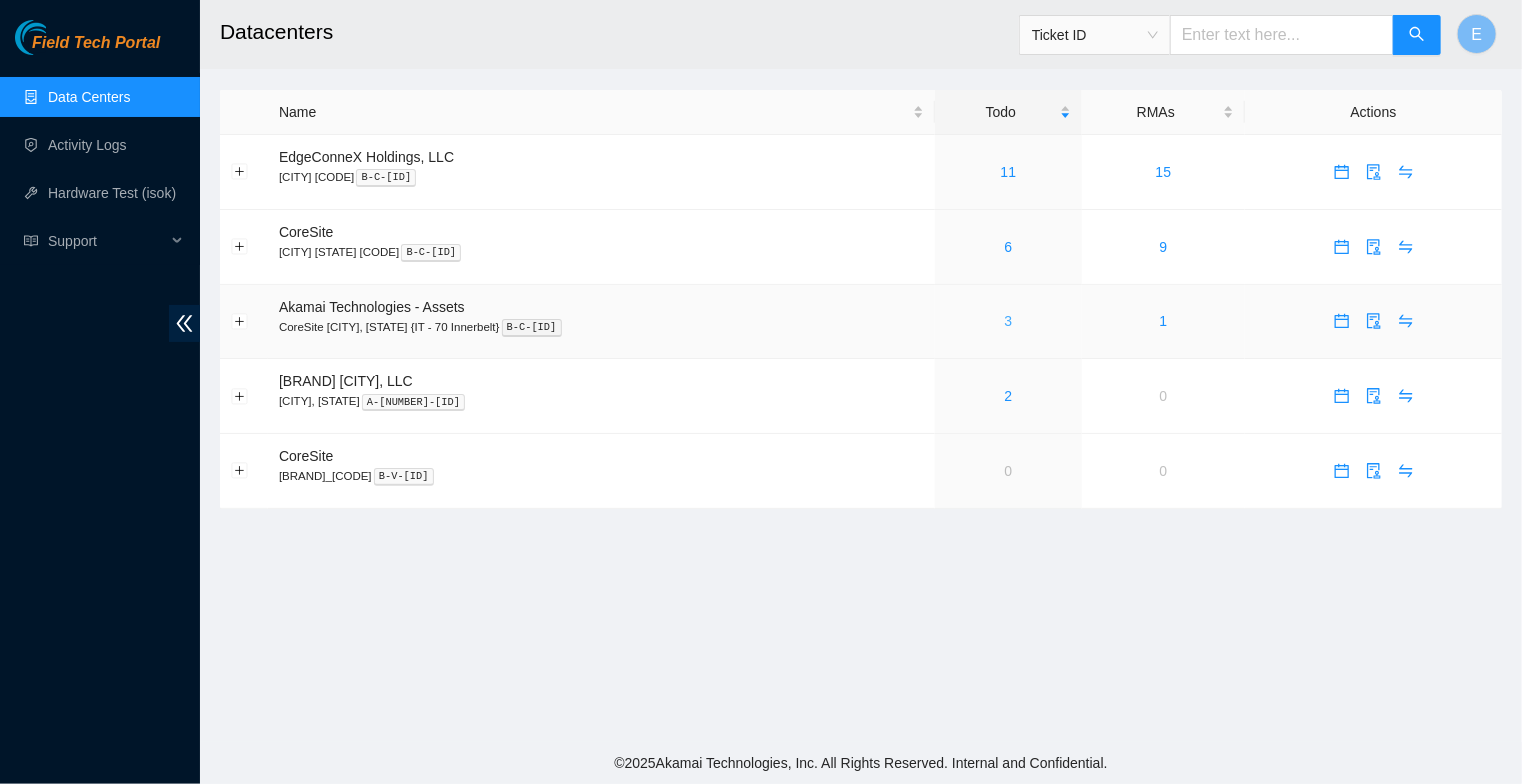 click on "3" at bounding box center (1009, 321) 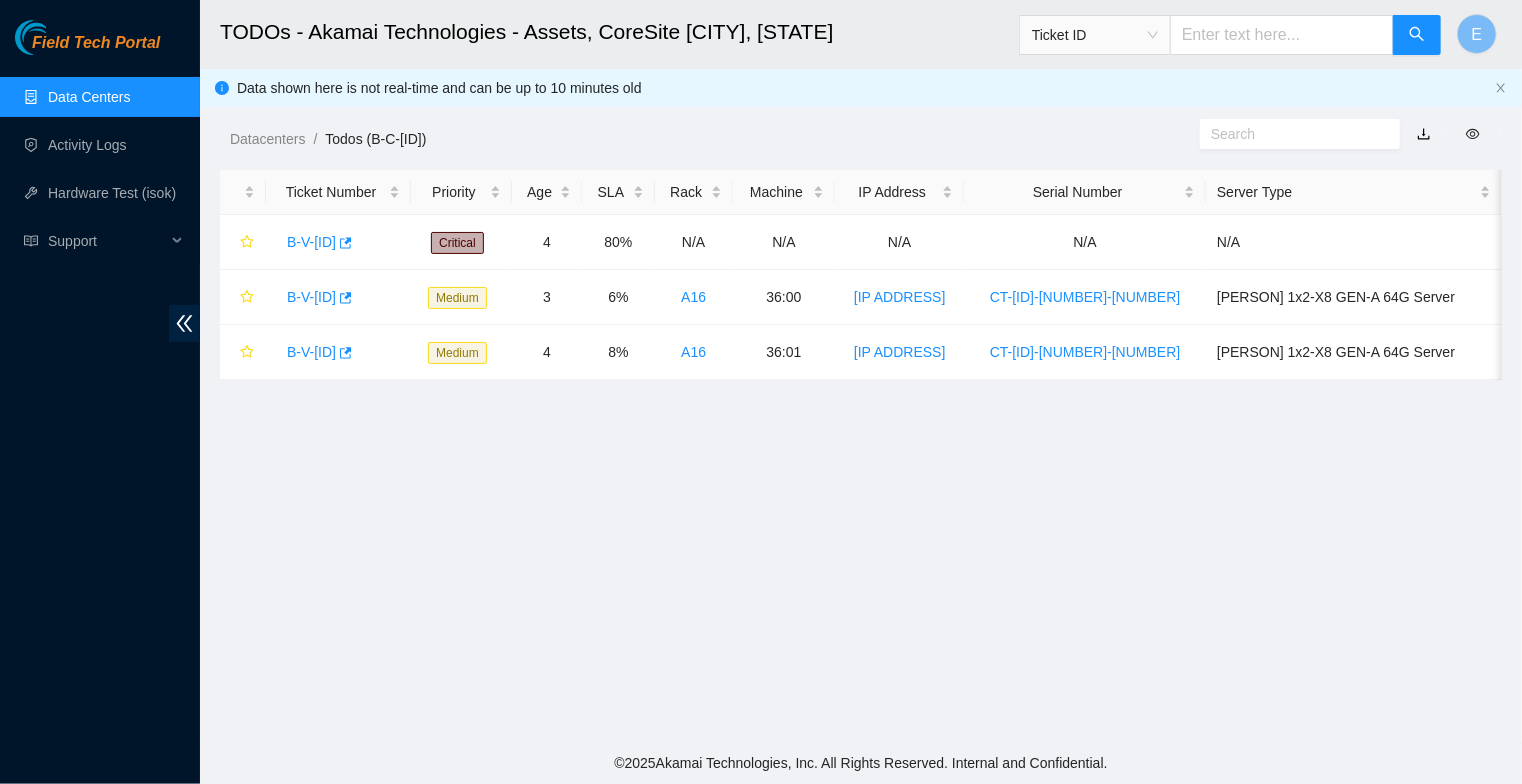 click at bounding box center [1282, 35] 